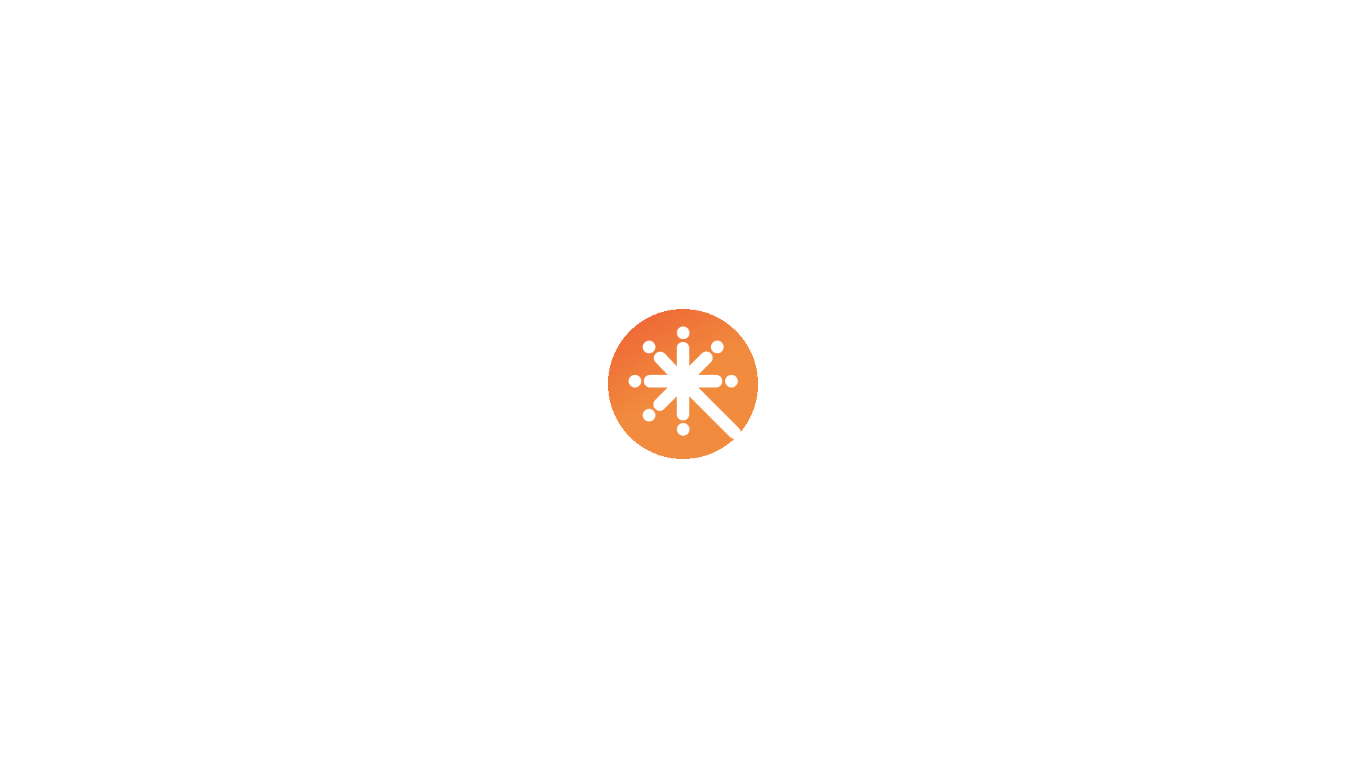 scroll, scrollTop: 0, scrollLeft: 0, axis: both 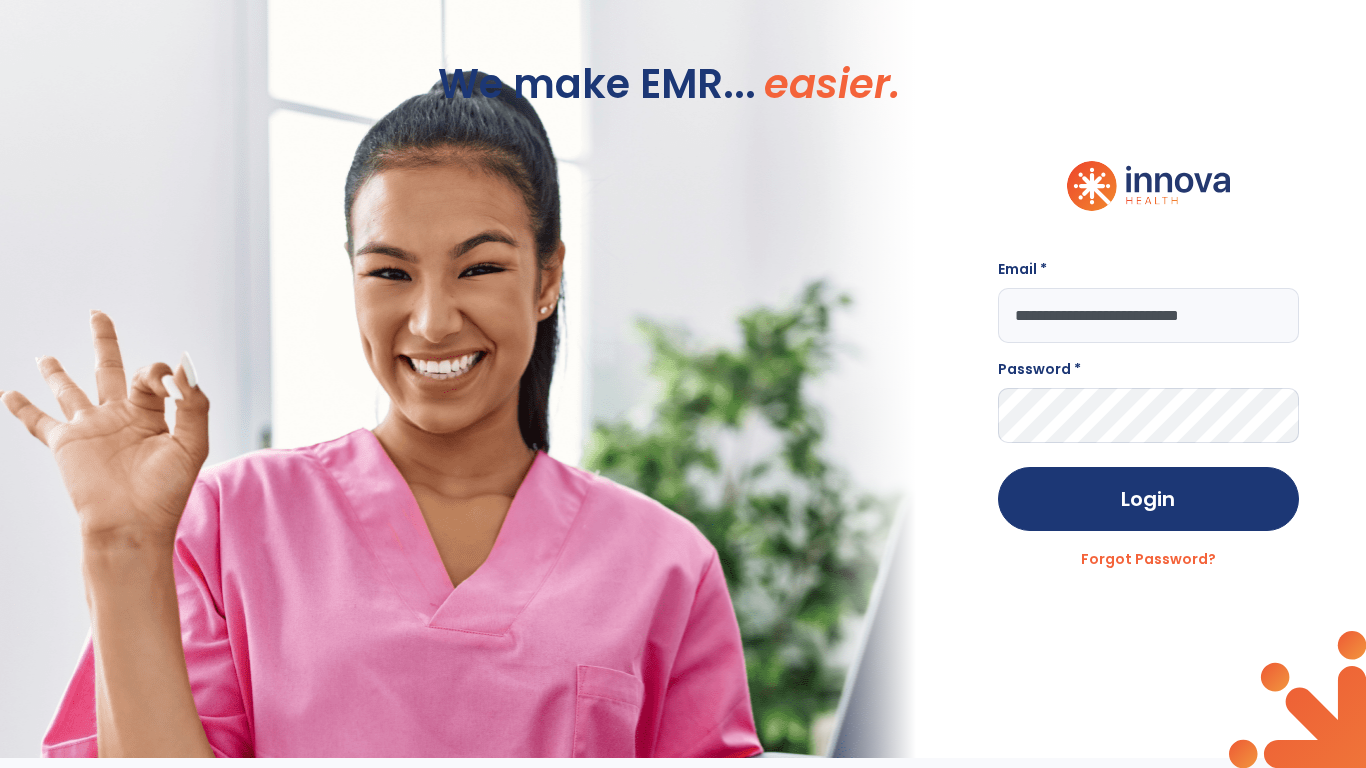 type on "**********" 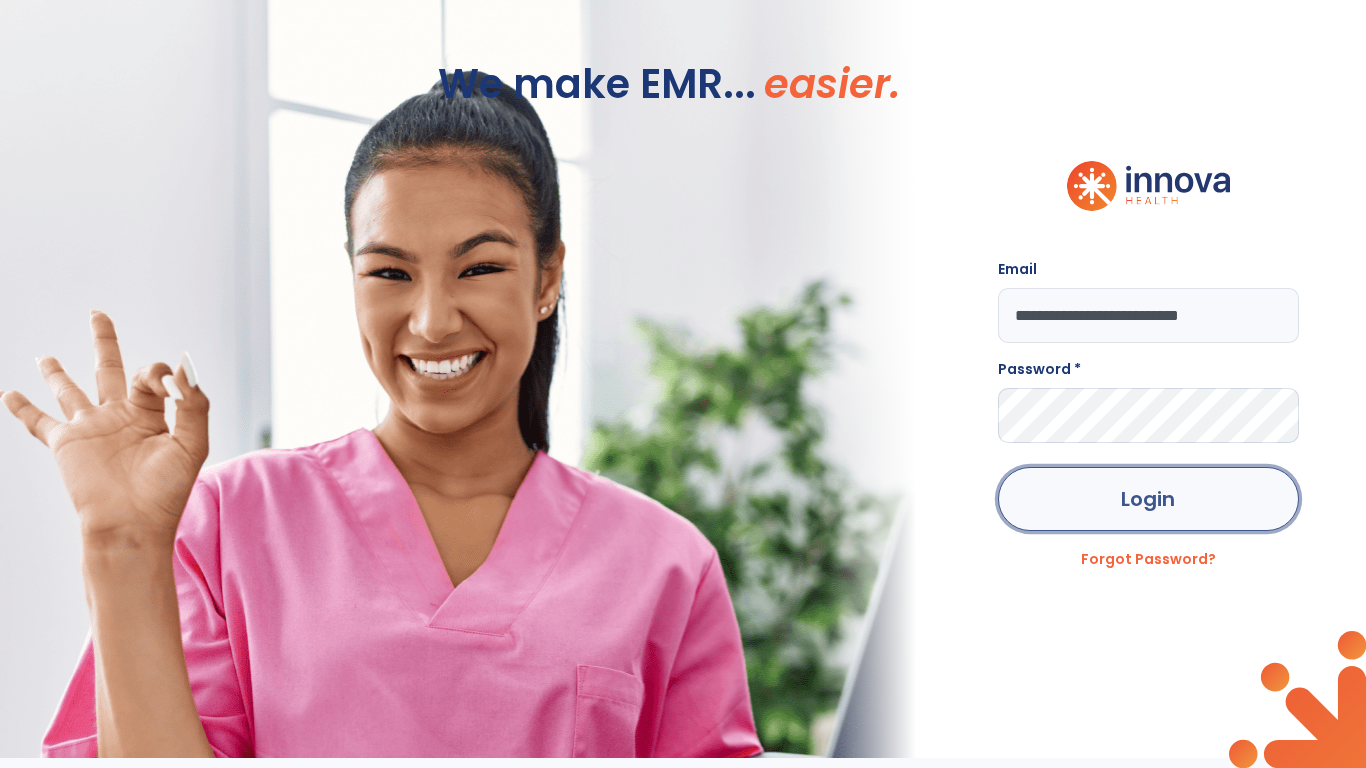 click on "Login" 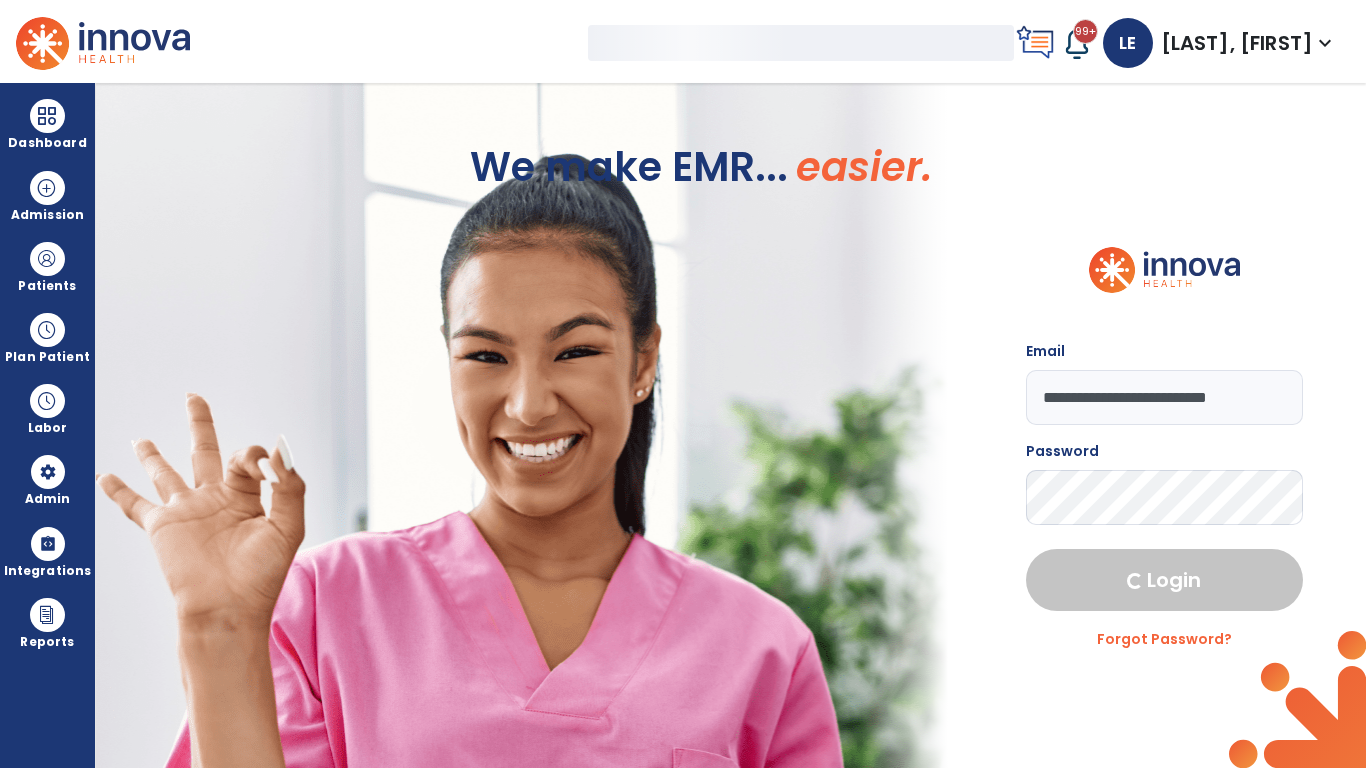 select on "***" 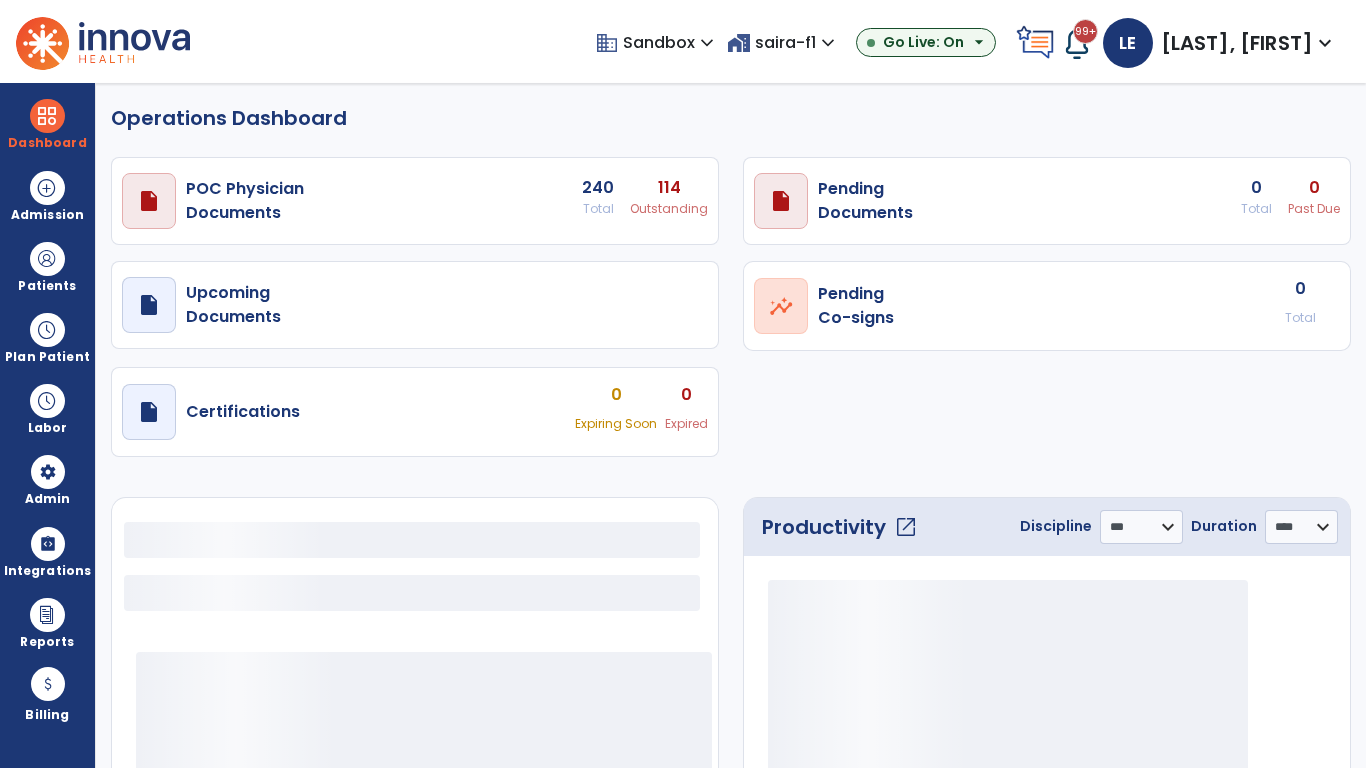 select on "***" 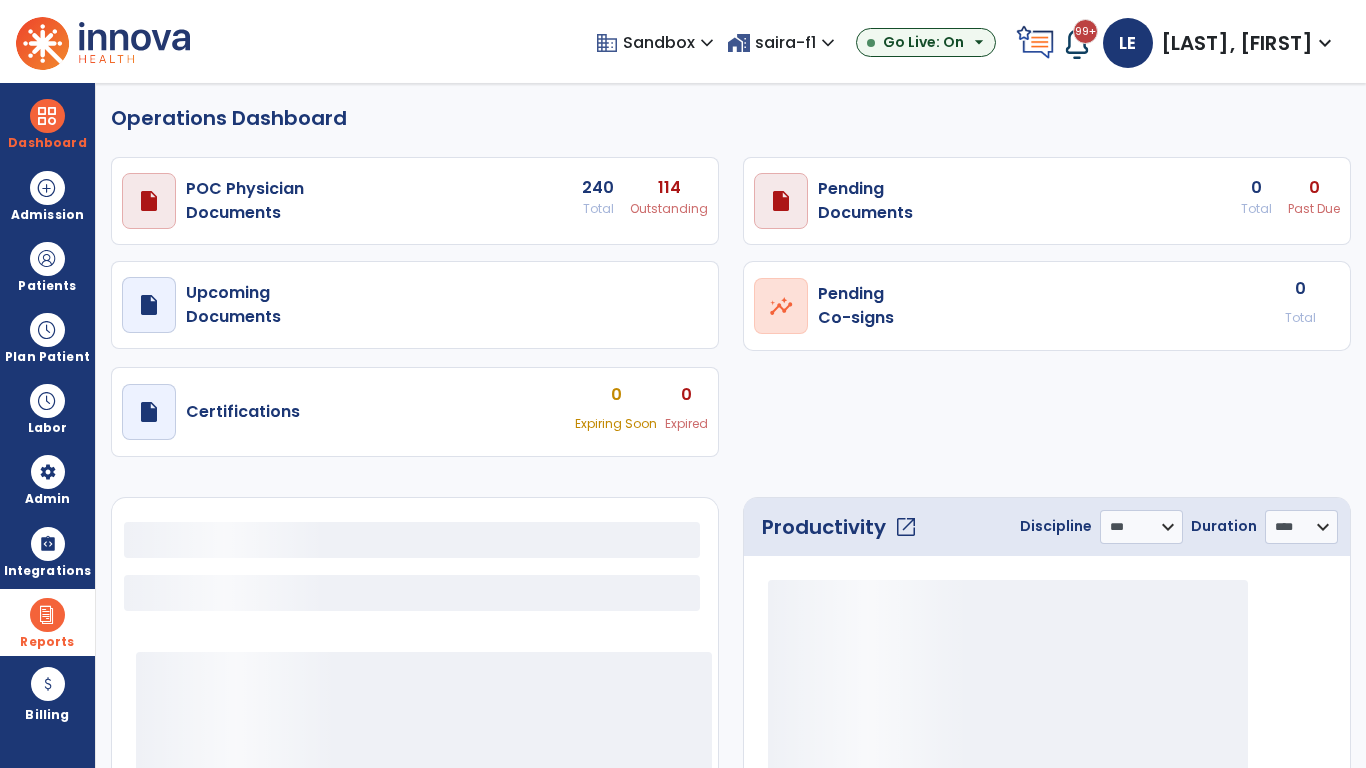 click at bounding box center [47, 615] 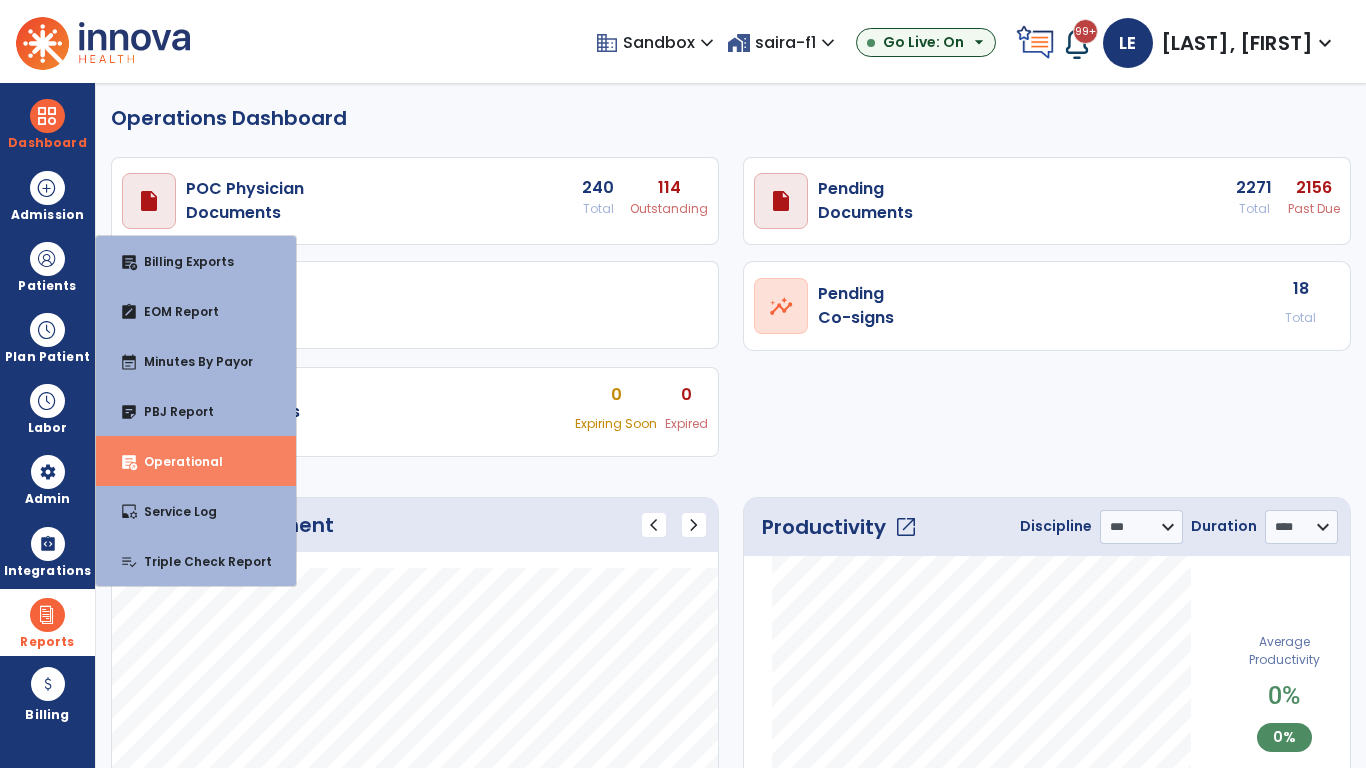 click on "Operational" at bounding box center [175, 461] 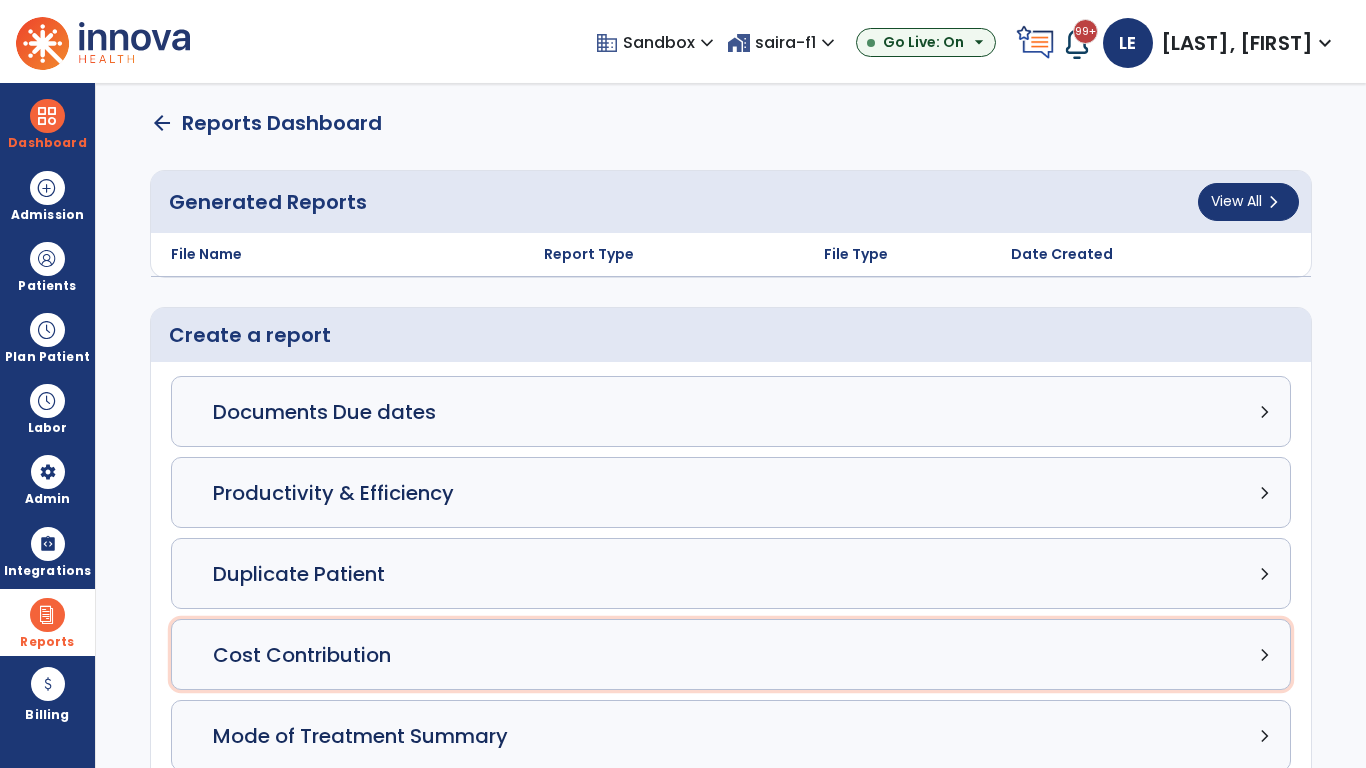 click on "Cost Contribution chevron_right" 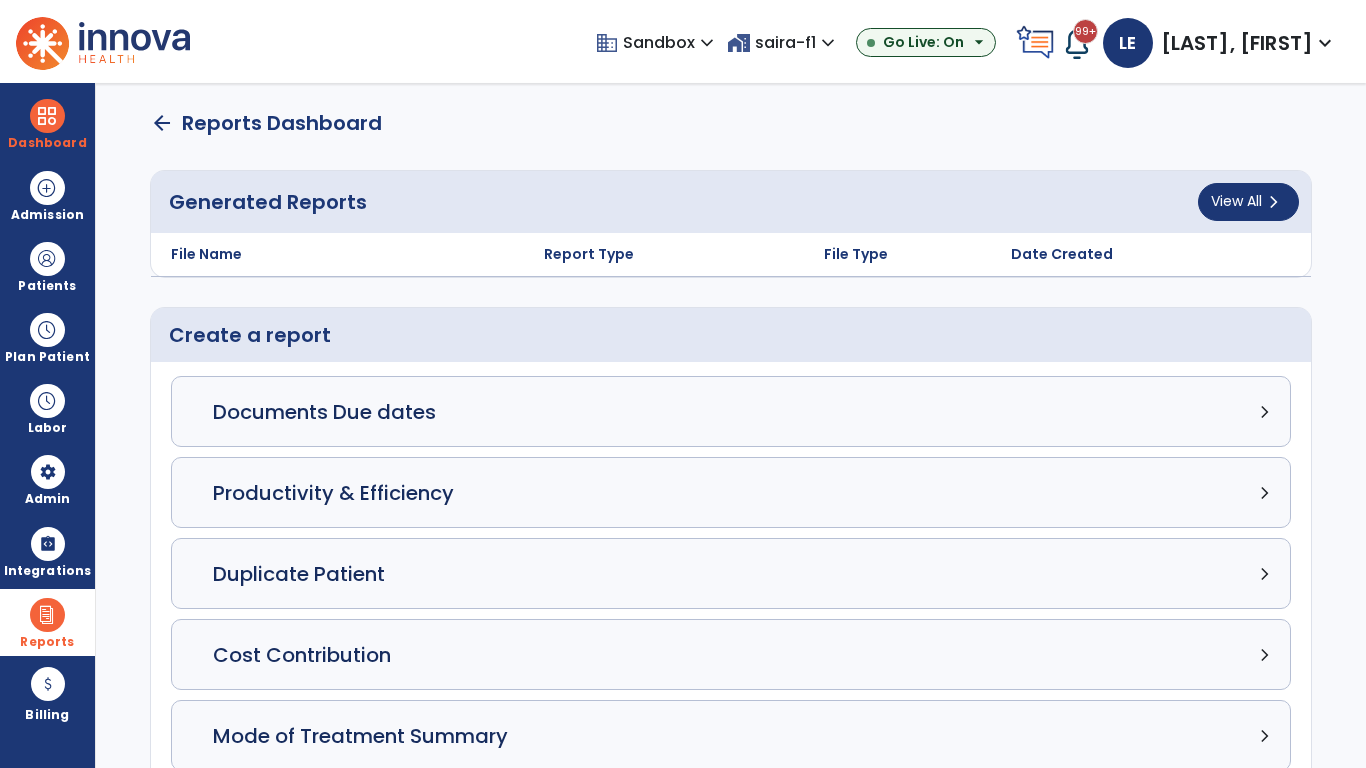 select on "*****" 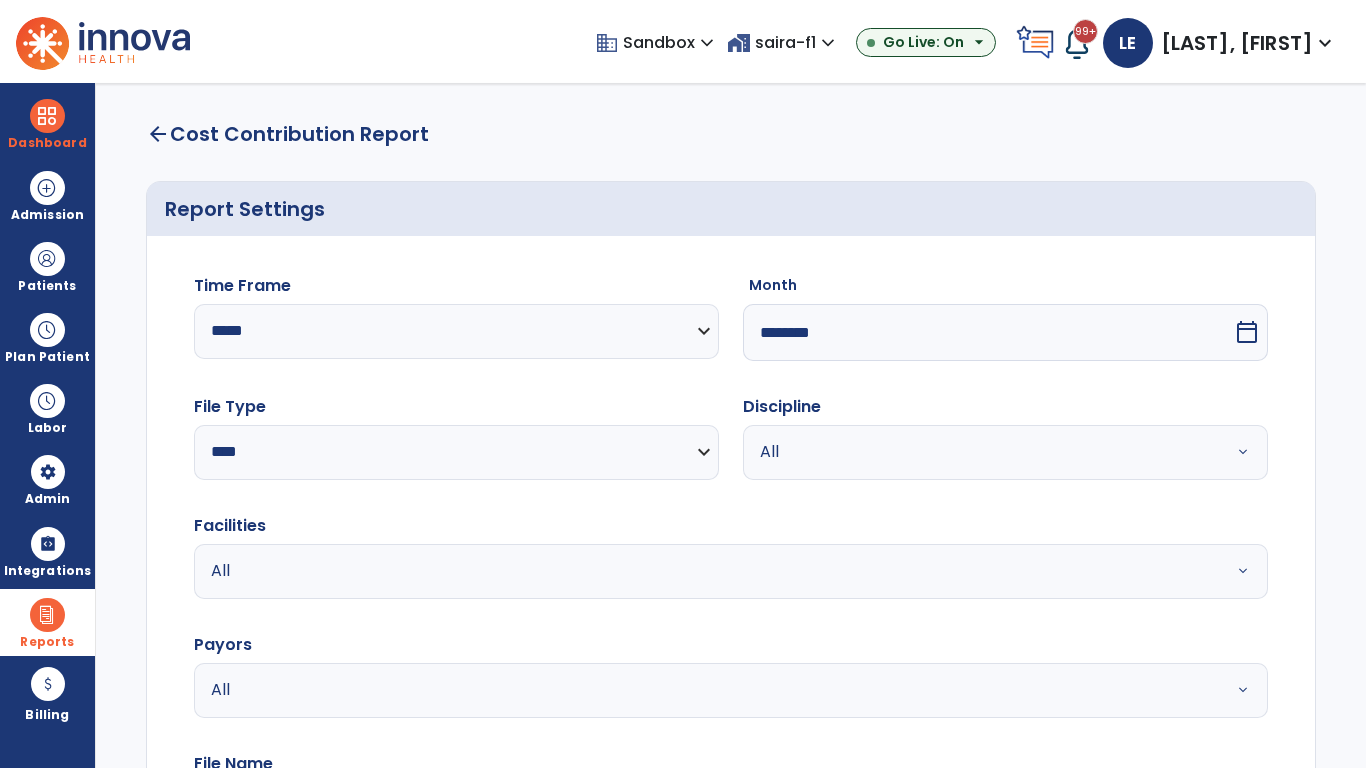 select on "*****" 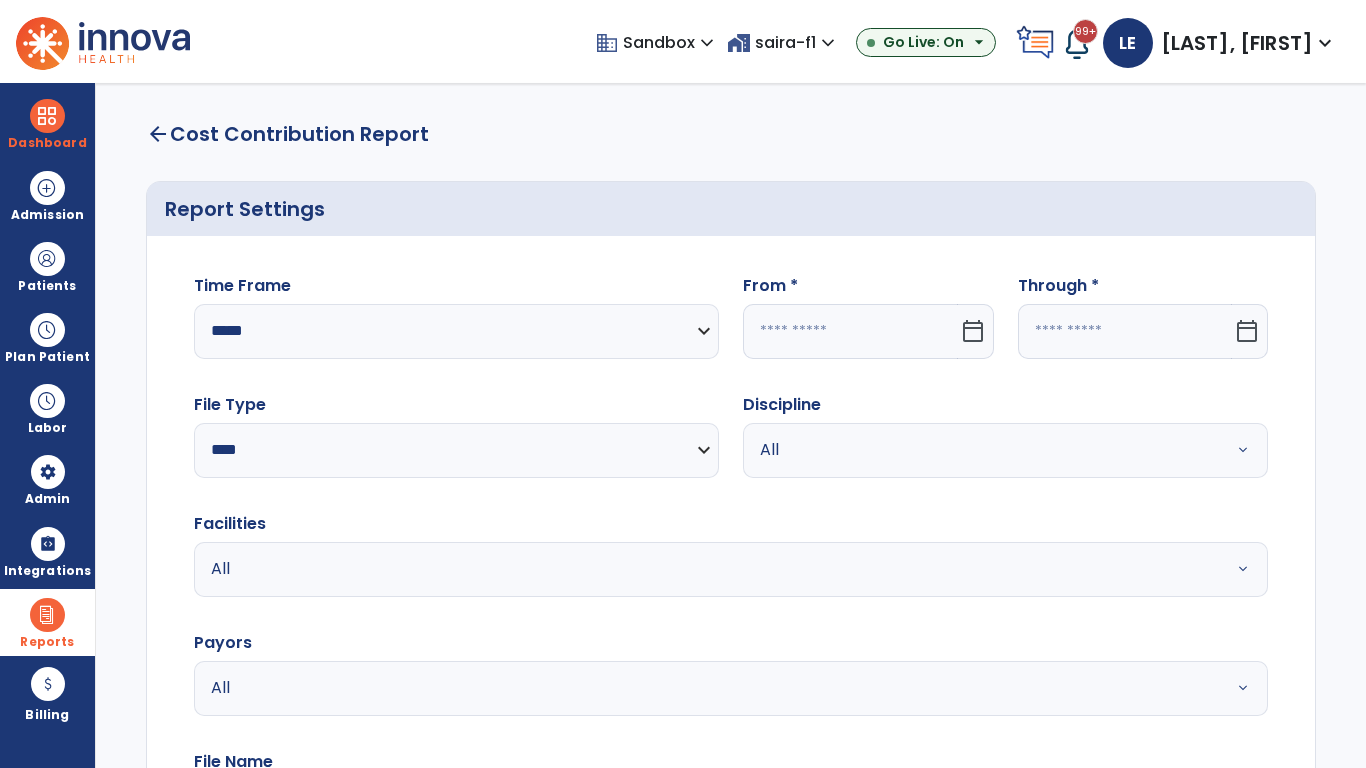 click 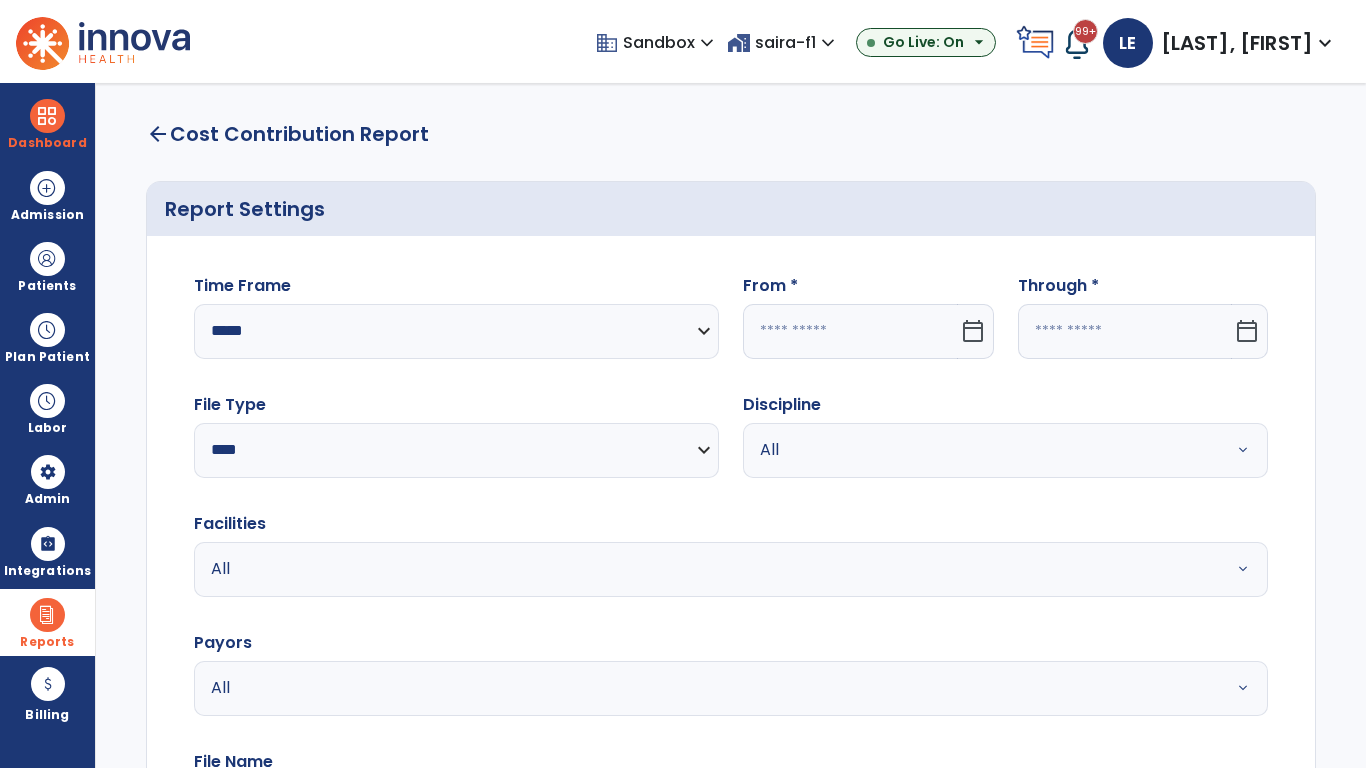 select on "*" 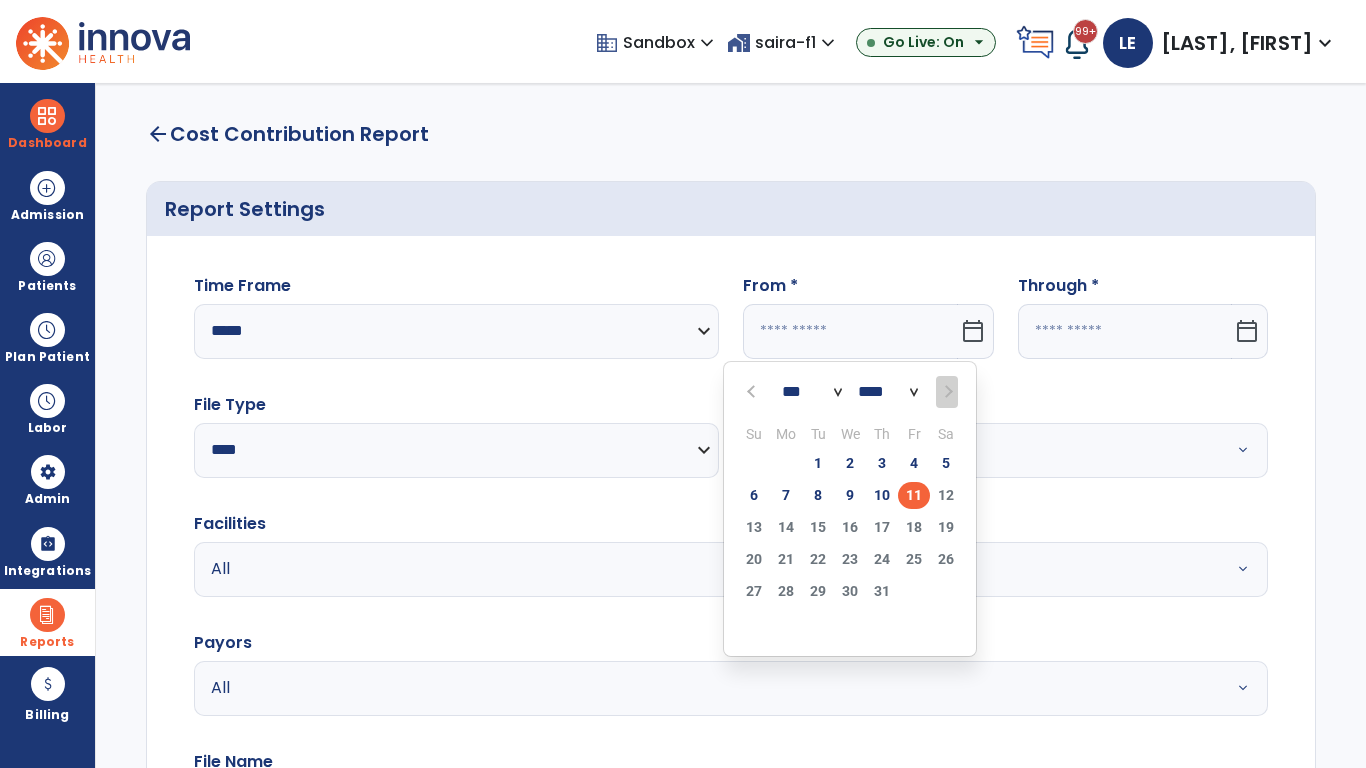 select on "****" 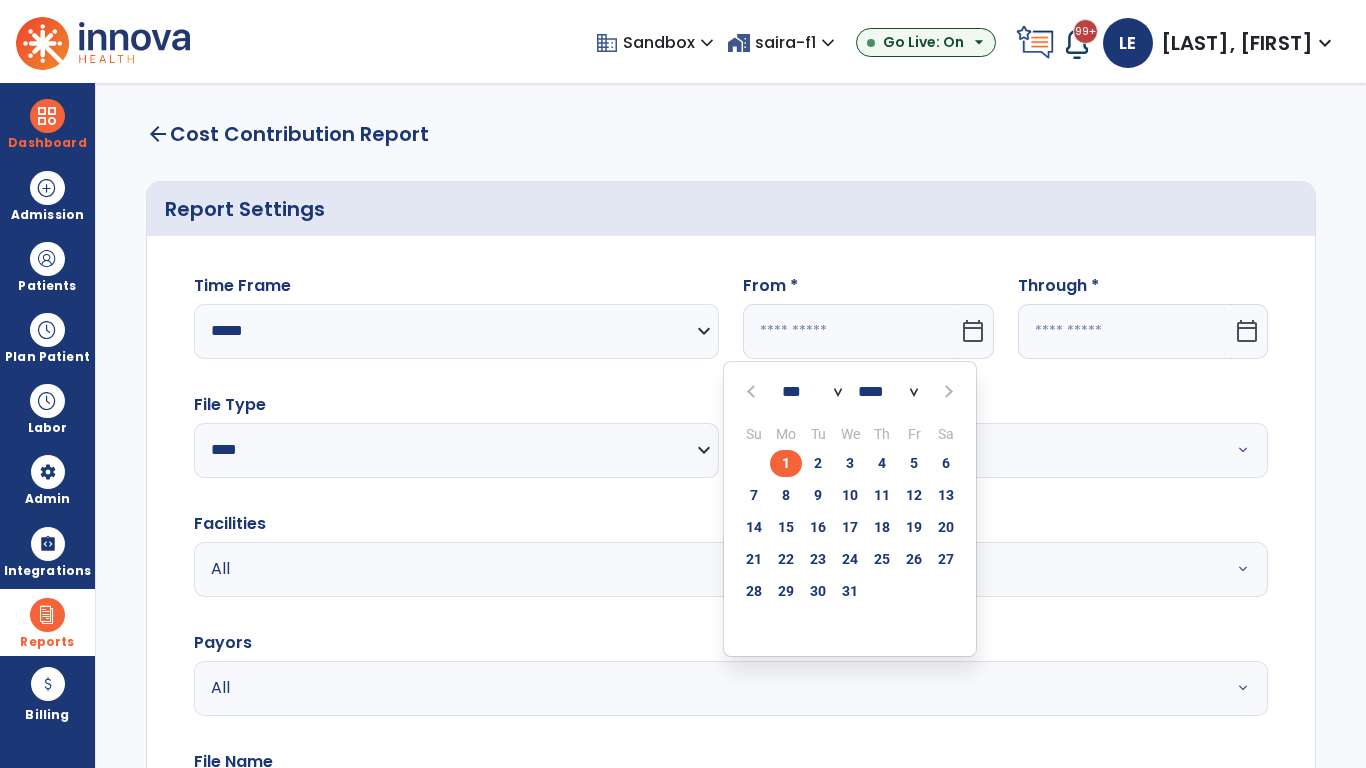 select on "**" 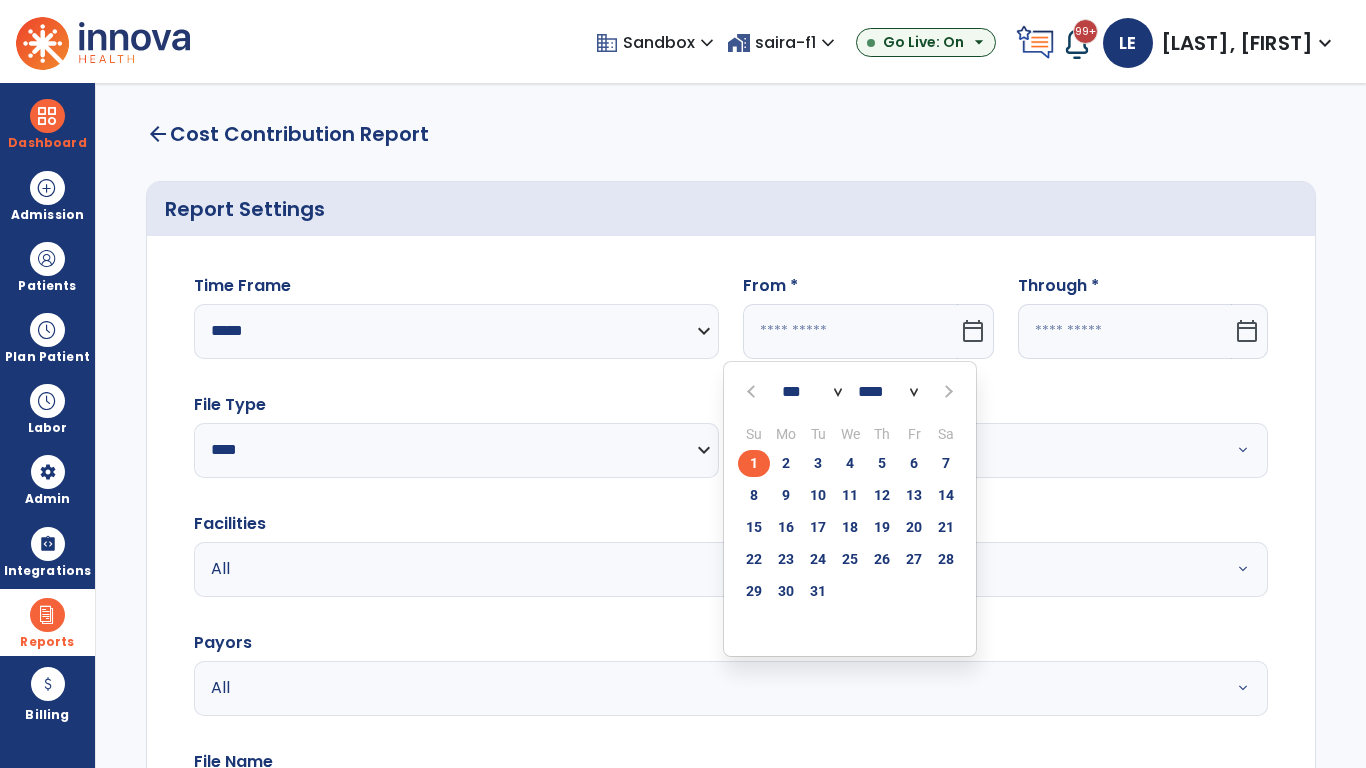 click on "1" 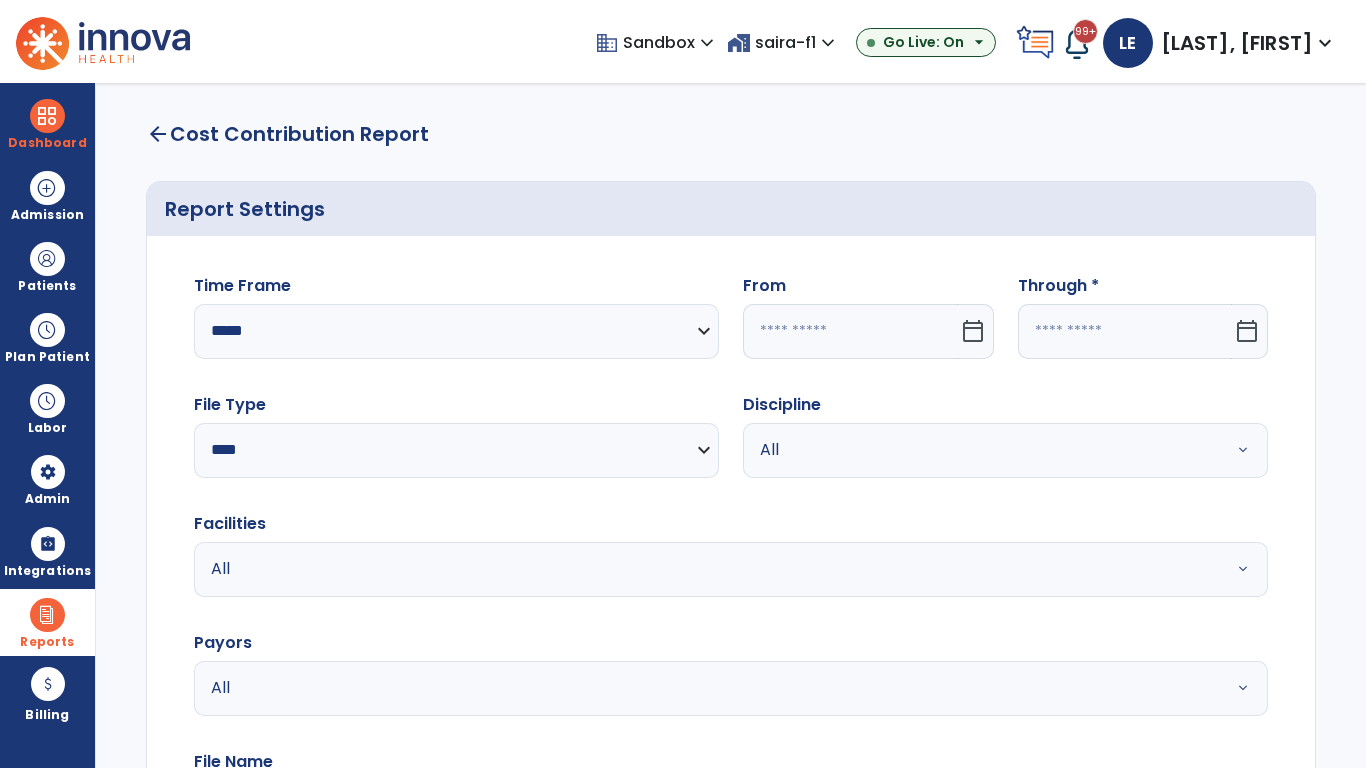 type on "**********" 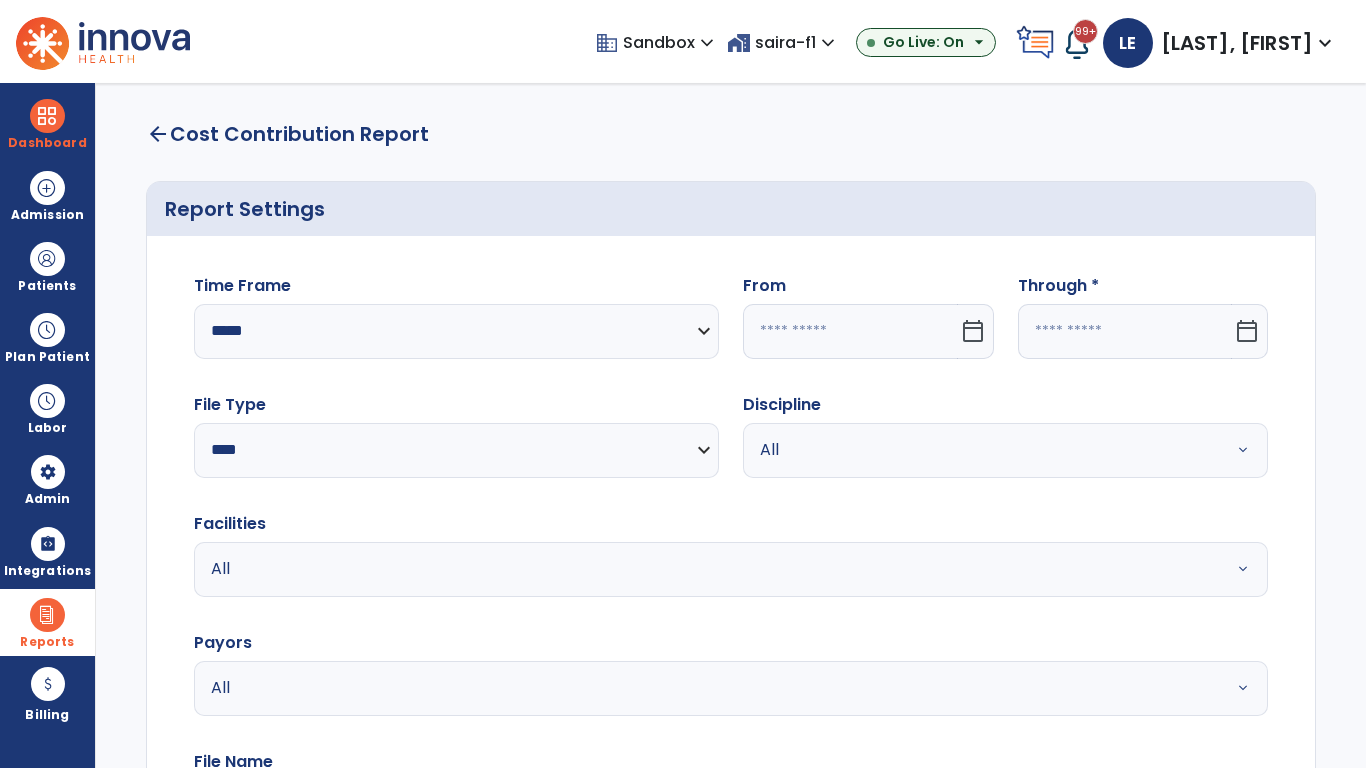 type on "*********" 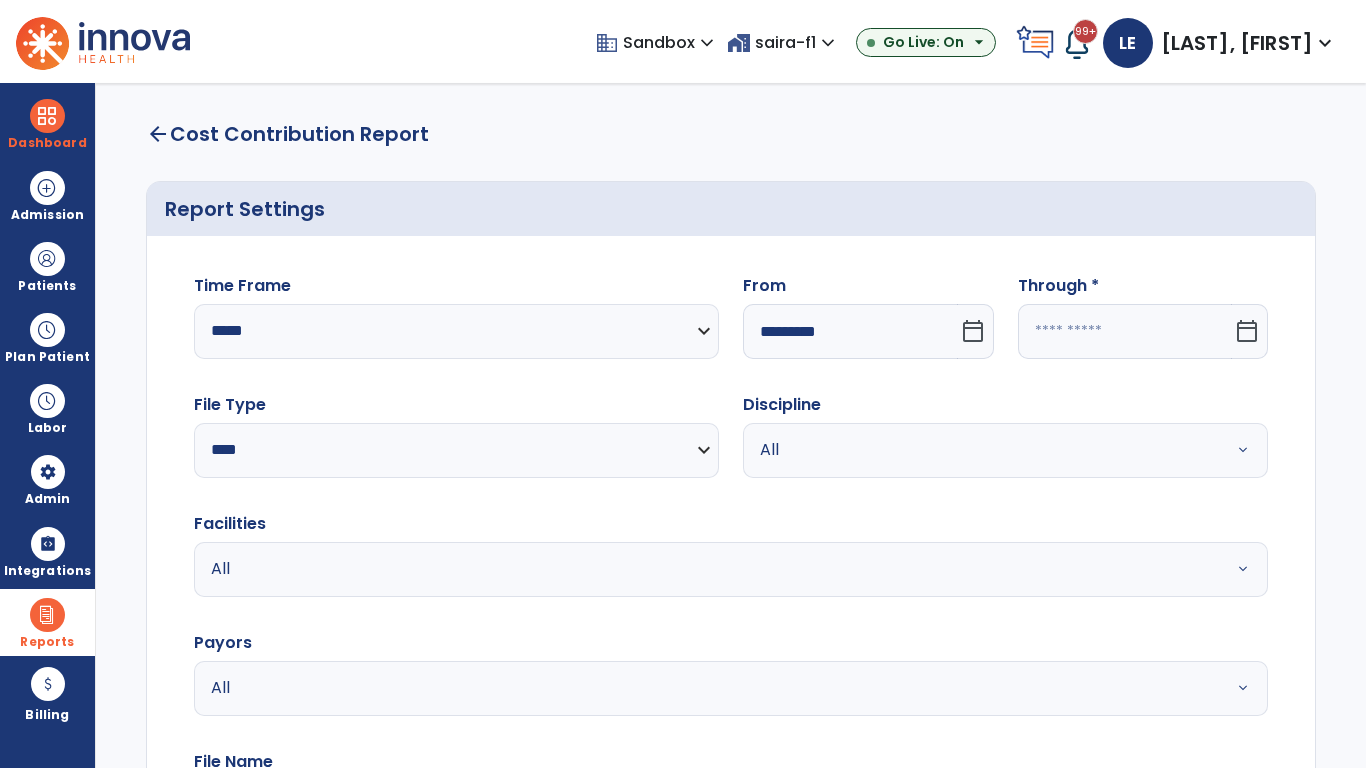 click 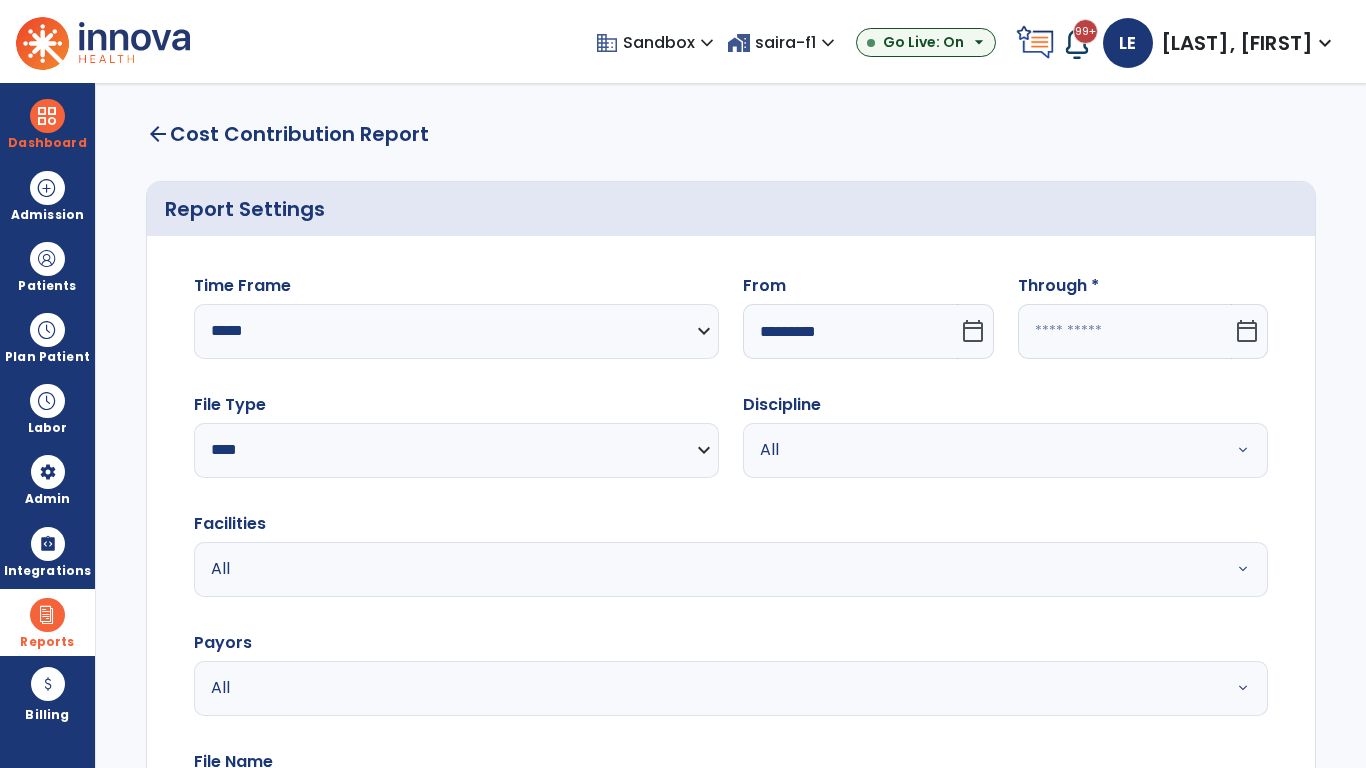select on "*" 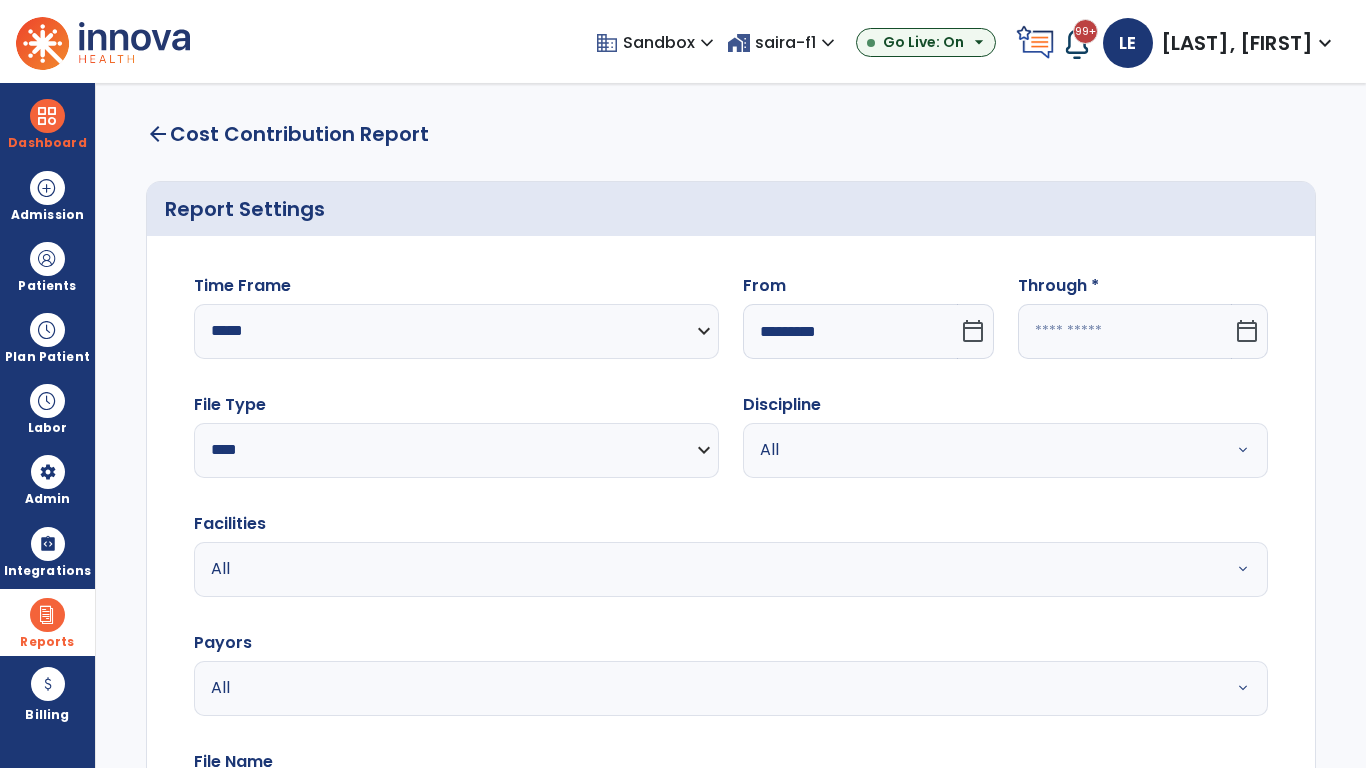 select on "****" 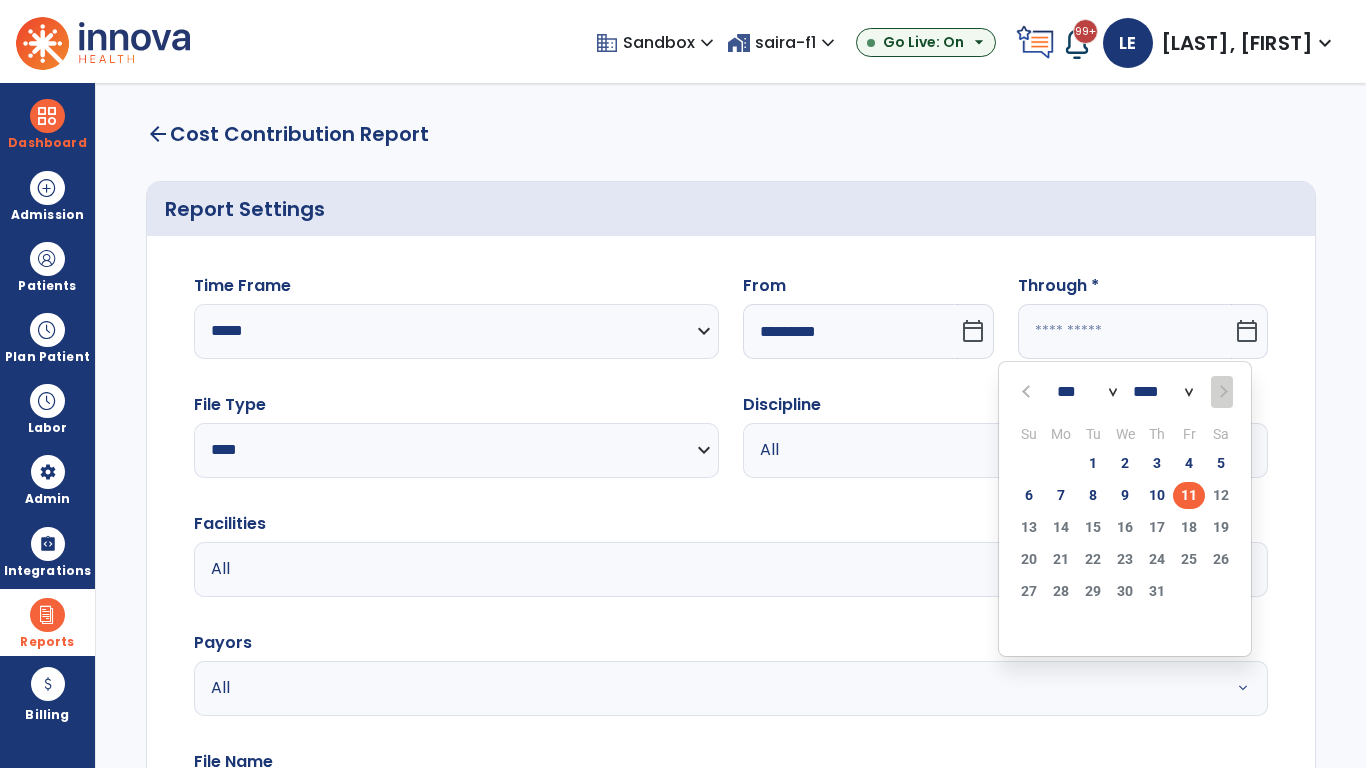 select on "*" 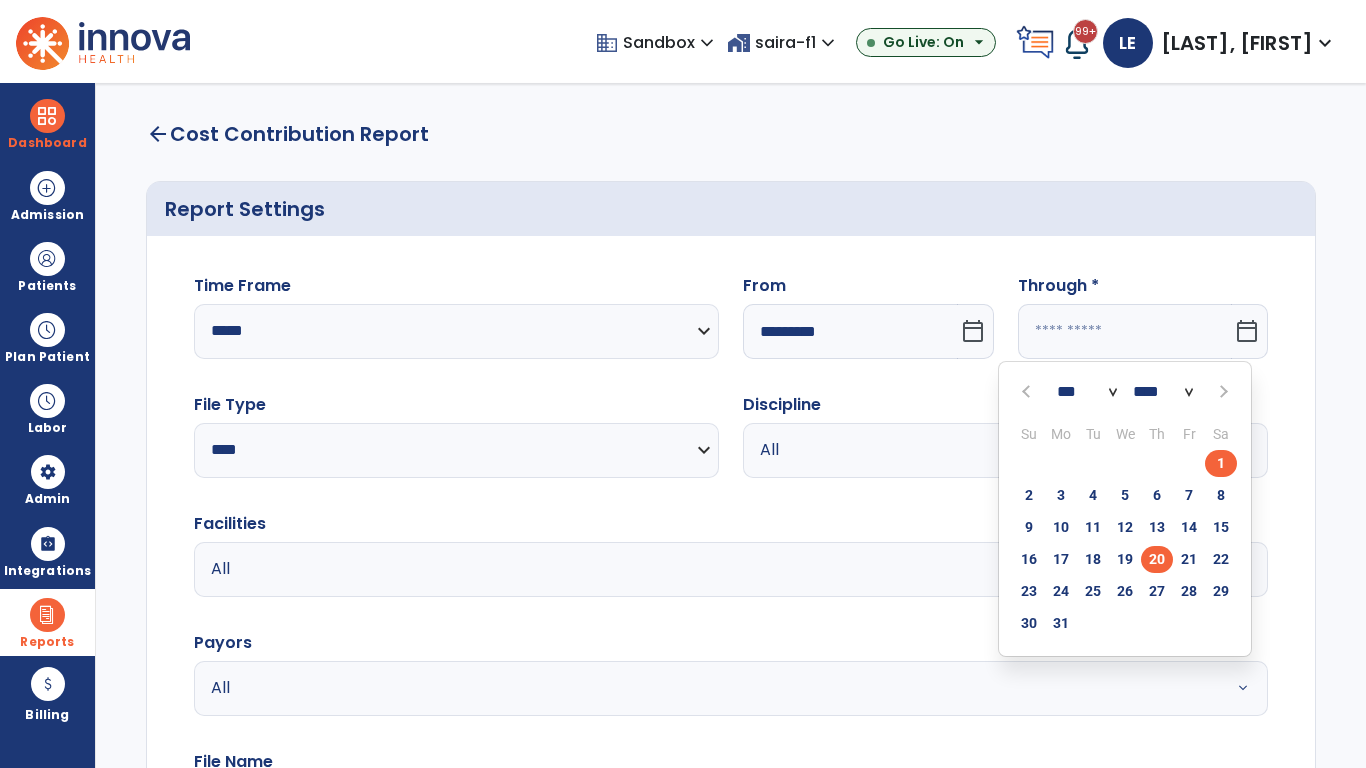 click on "20" 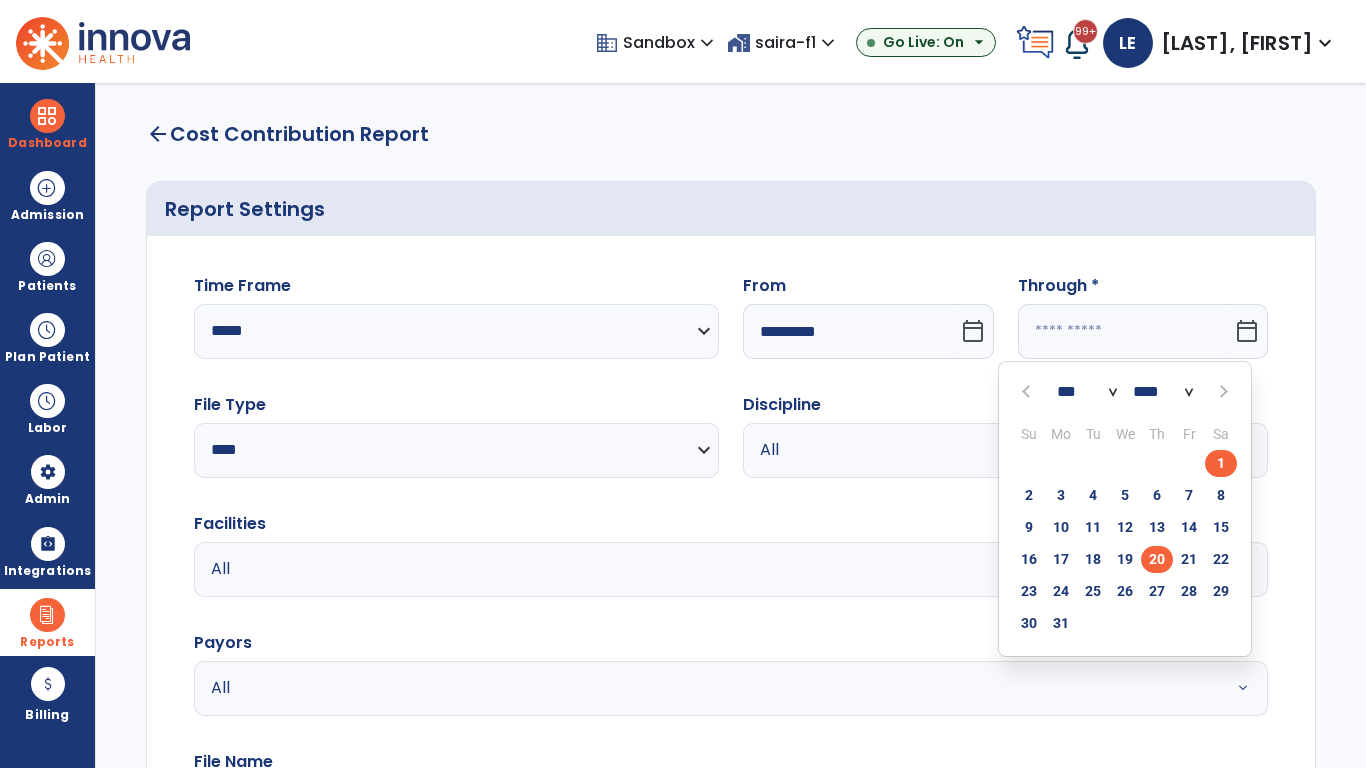 type on "**********" 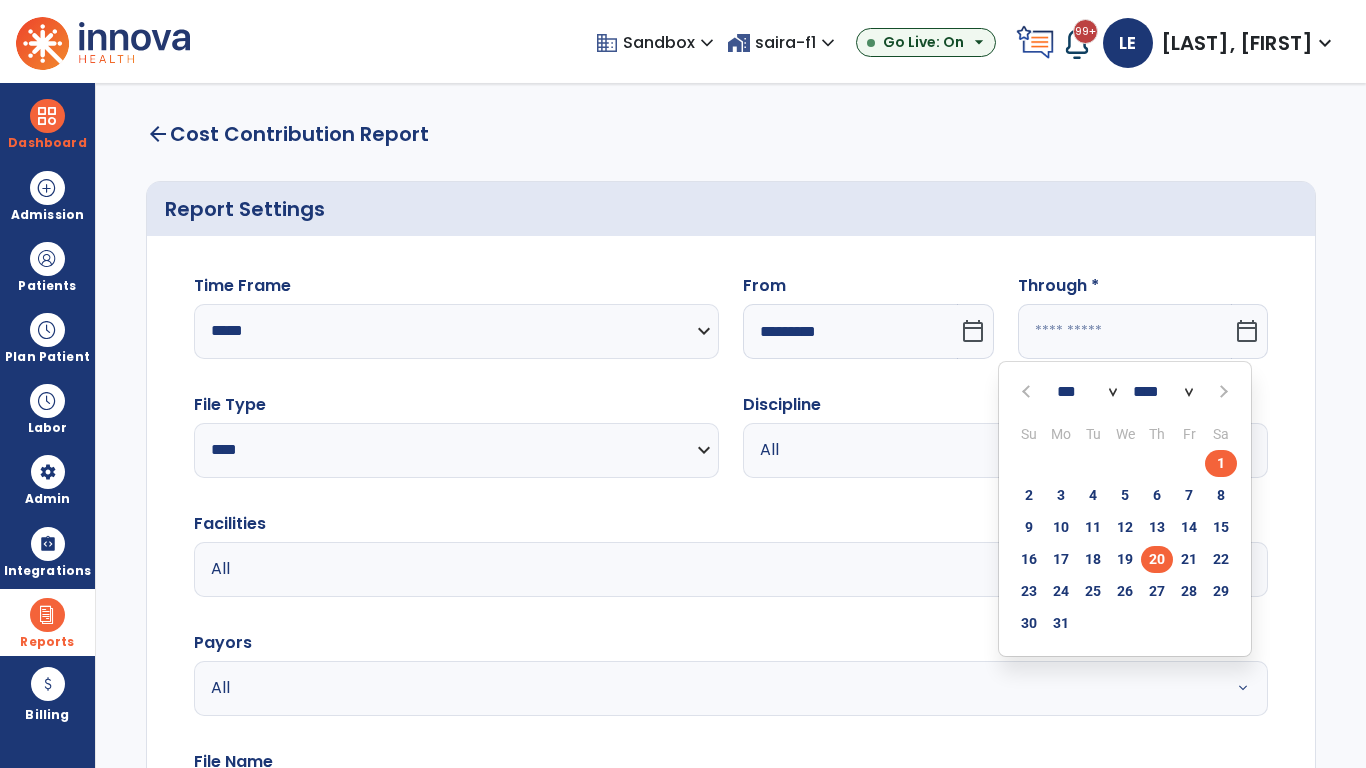 type on "*********" 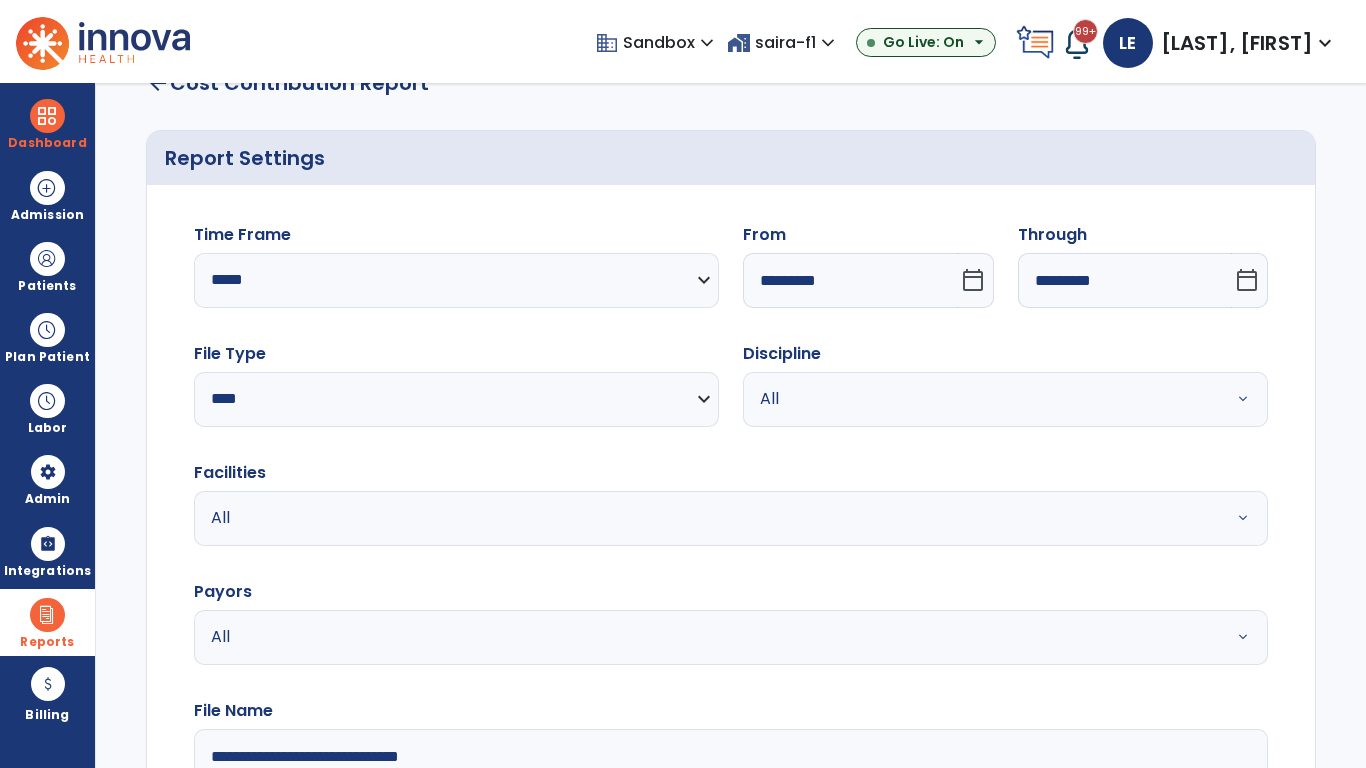 scroll, scrollTop: 264, scrollLeft: 0, axis: vertical 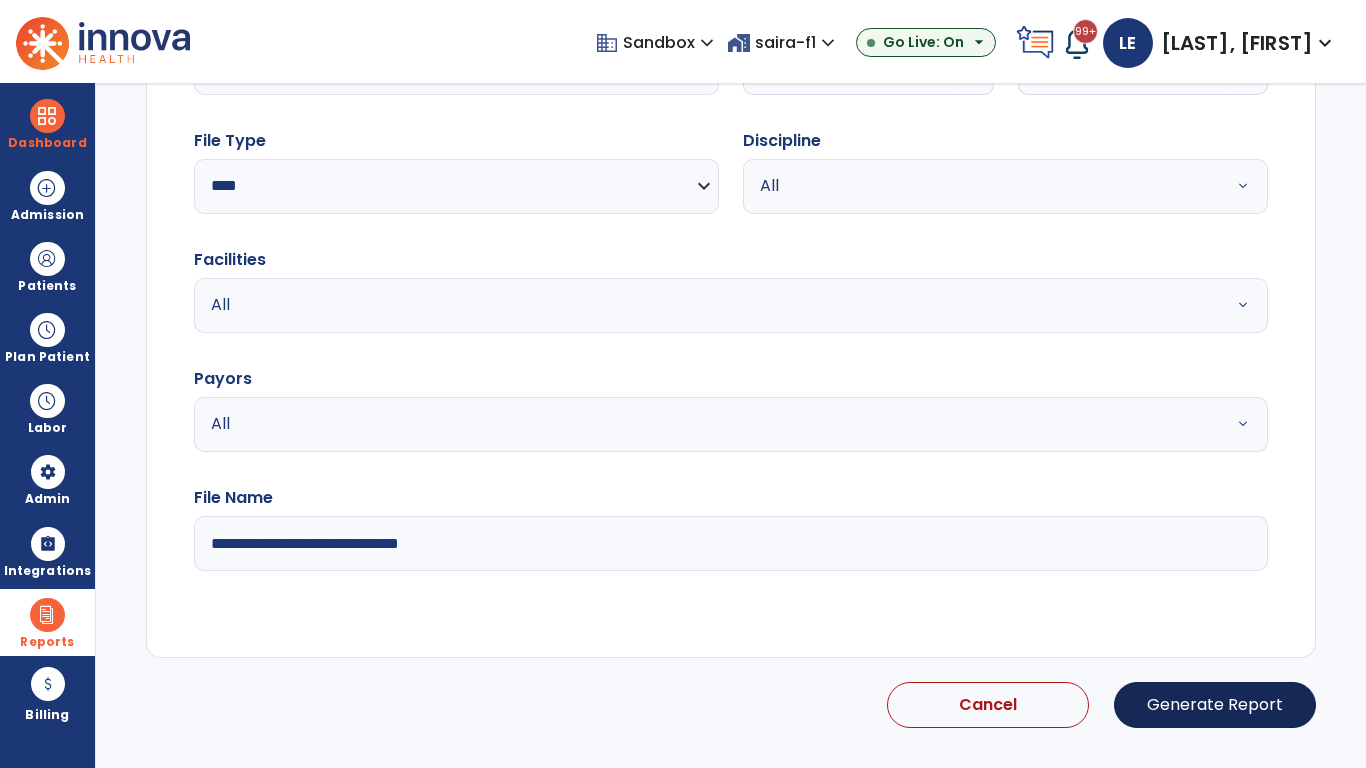 type on "**********" 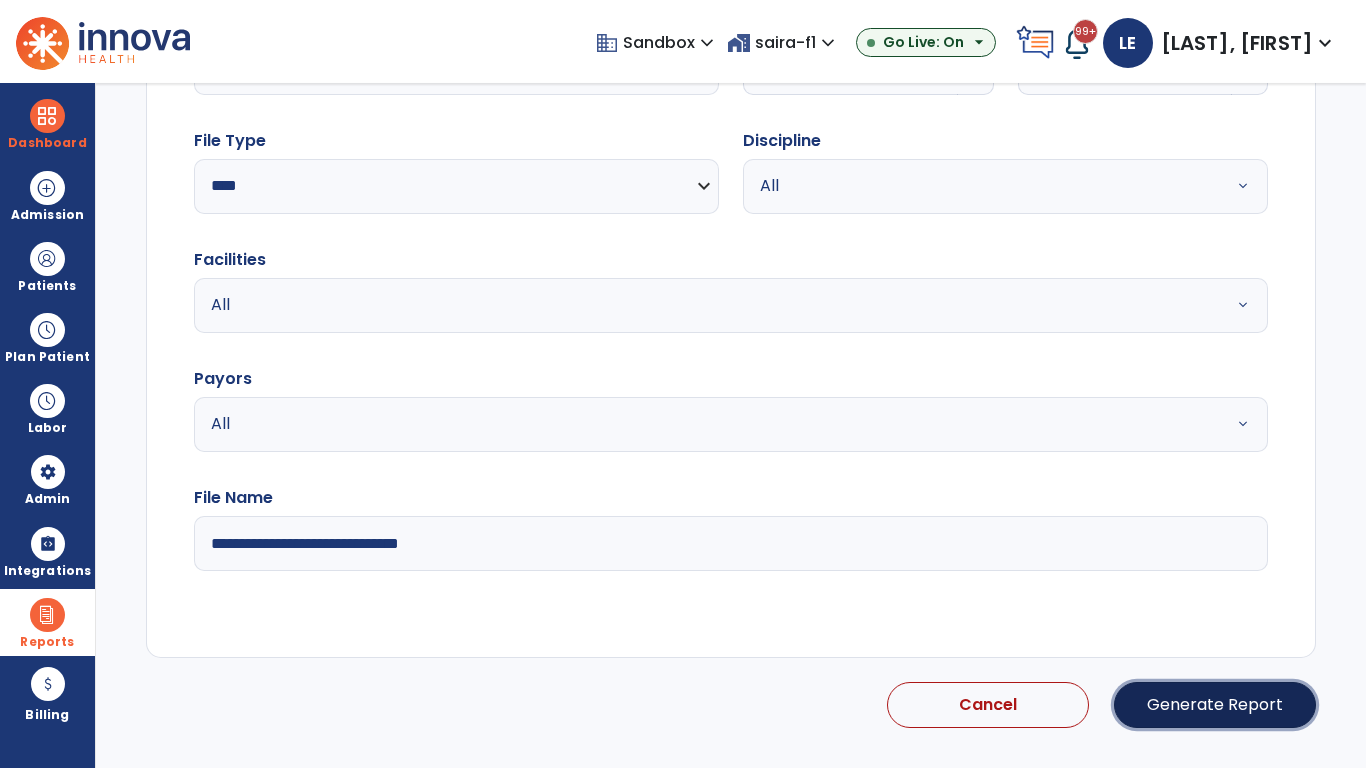 click on "Generate Report" 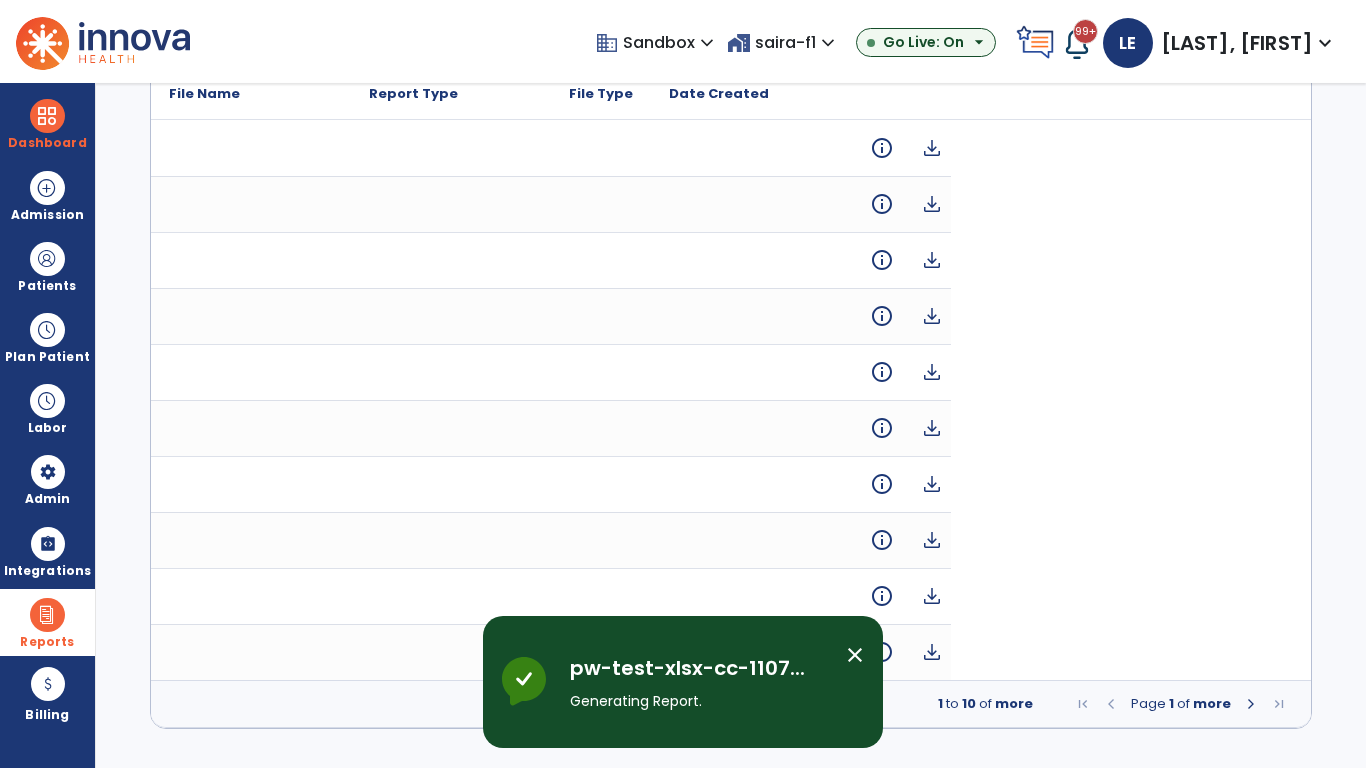 scroll, scrollTop: 0, scrollLeft: 0, axis: both 